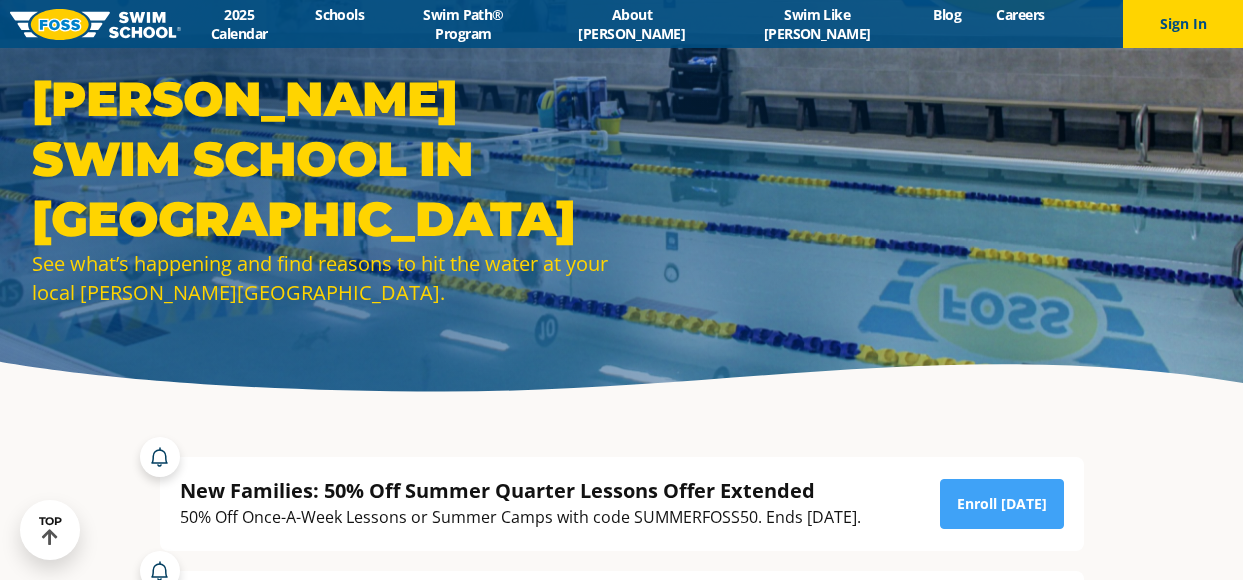 scroll, scrollTop: 900, scrollLeft: 0, axis: vertical 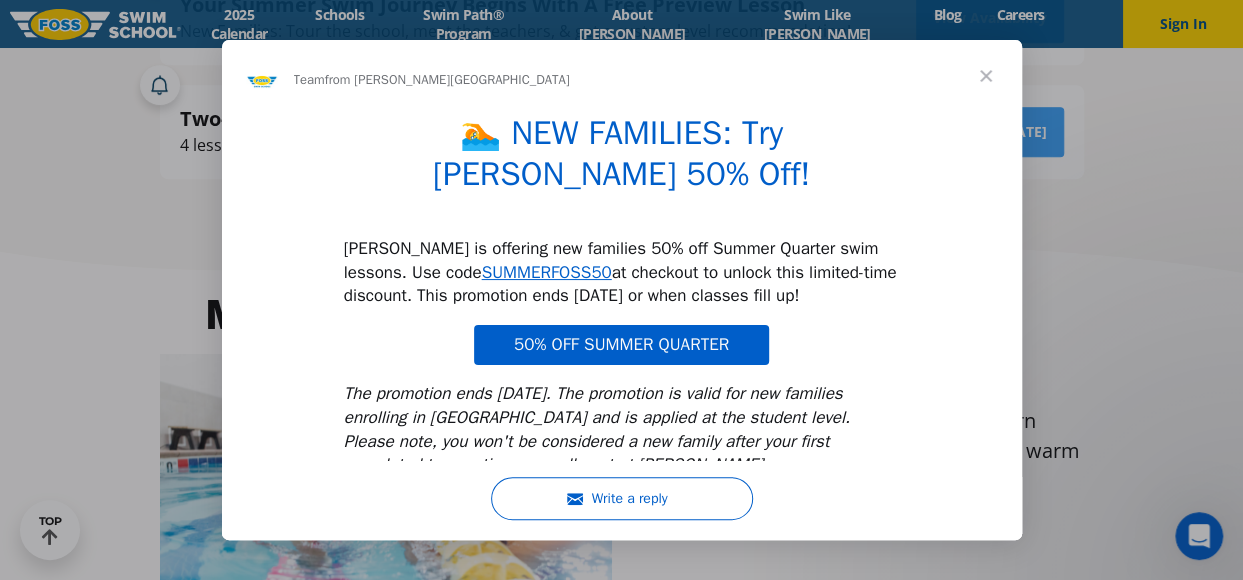 click at bounding box center (986, 76) 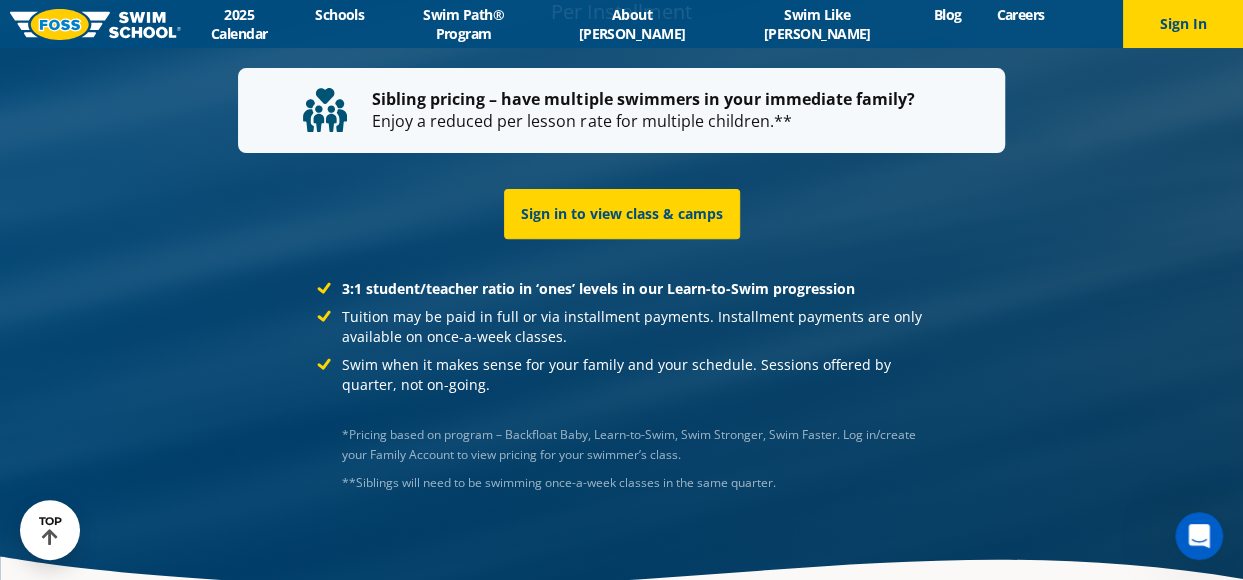 scroll, scrollTop: 4000, scrollLeft: 0, axis: vertical 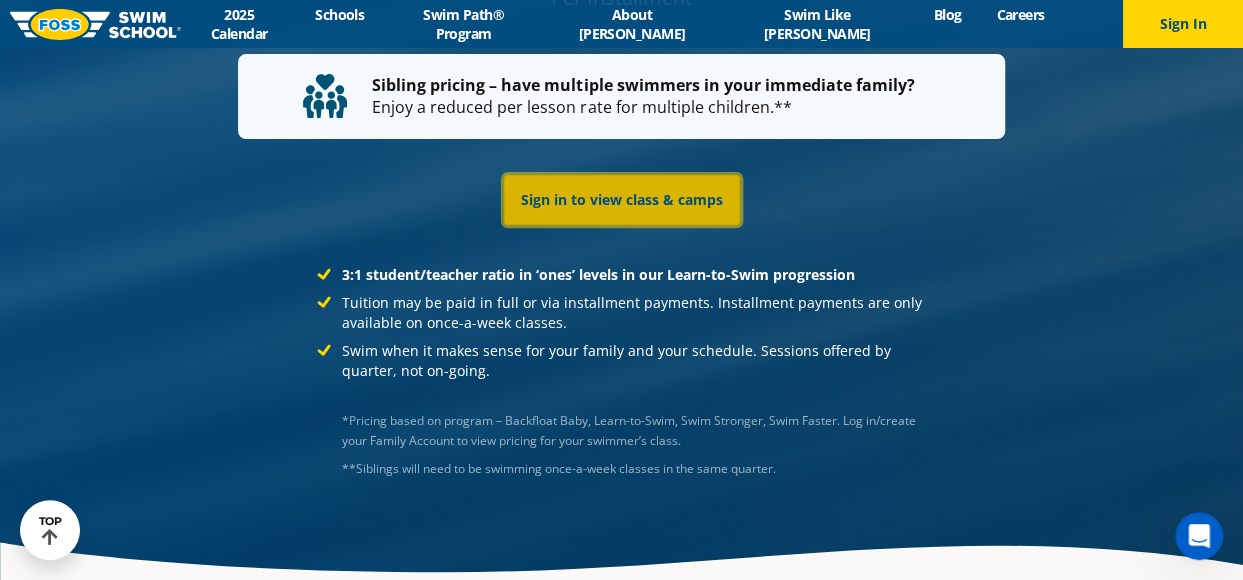 click on "Sign in to view class & camps" at bounding box center (622, 200) 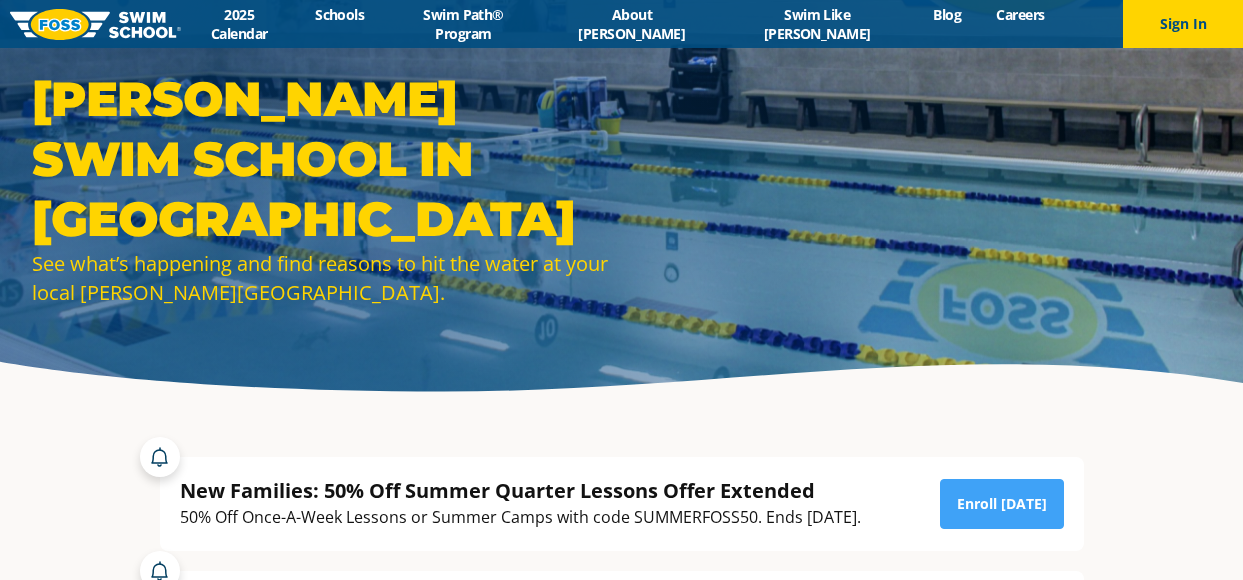 scroll, scrollTop: 0, scrollLeft: 0, axis: both 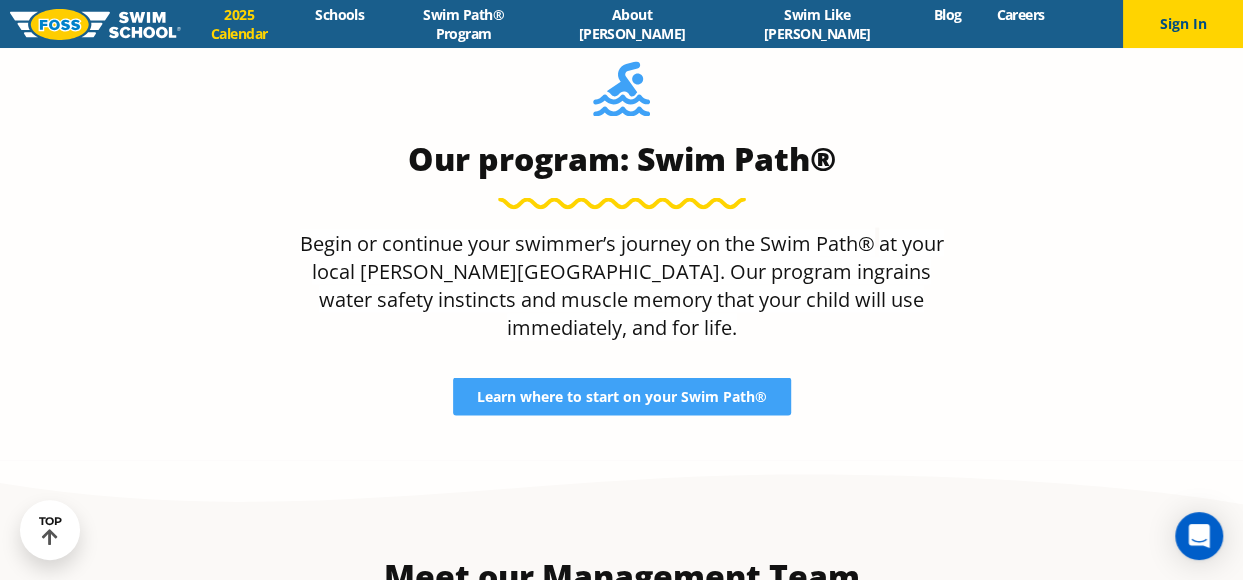 click on "2025 Calendar" at bounding box center [239, 24] 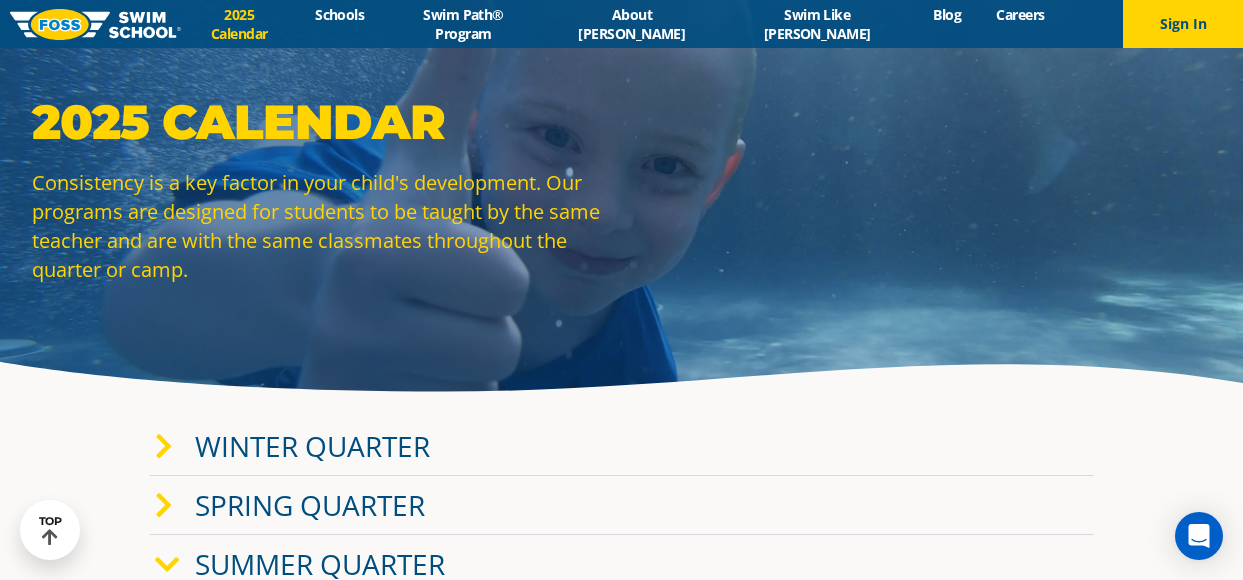 scroll, scrollTop: 300, scrollLeft: 0, axis: vertical 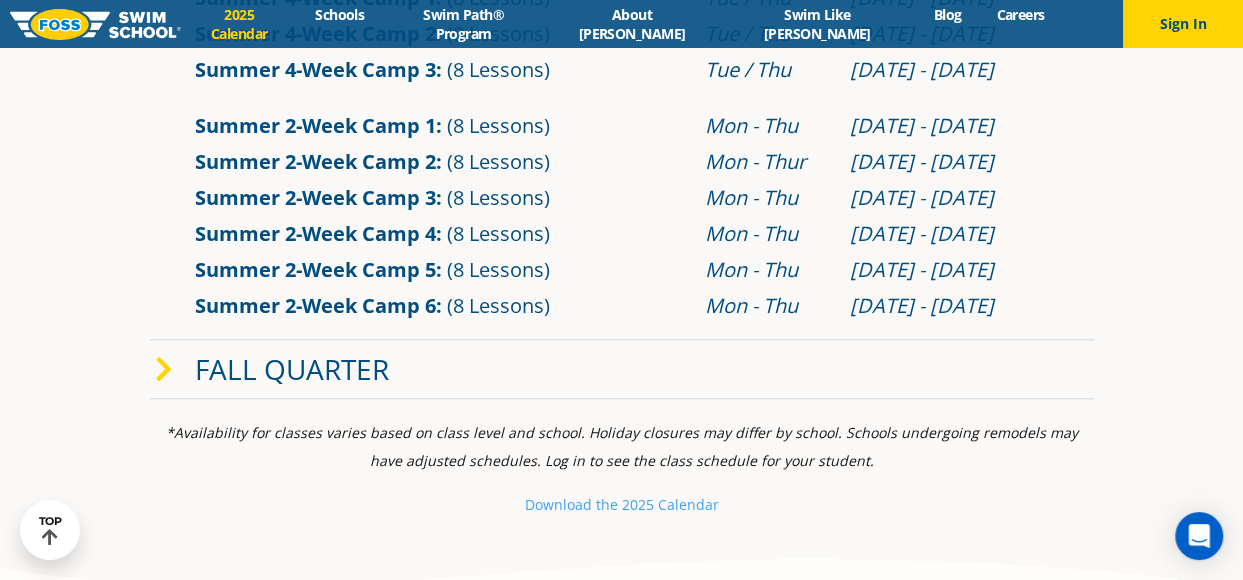 click at bounding box center (164, 370) 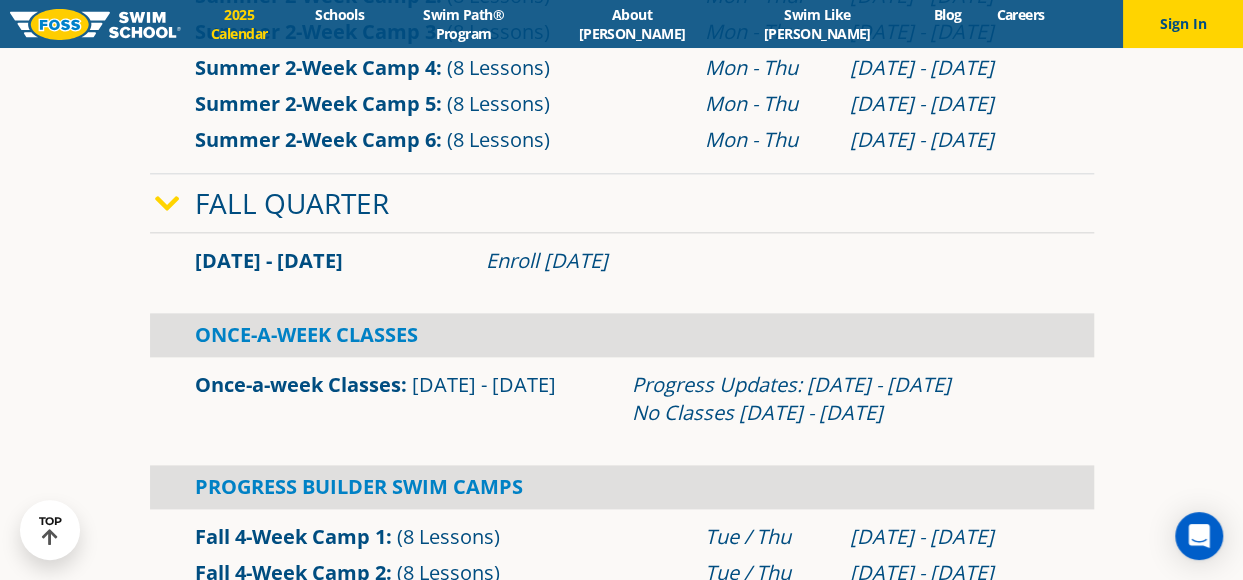 scroll, scrollTop: 1100, scrollLeft: 0, axis: vertical 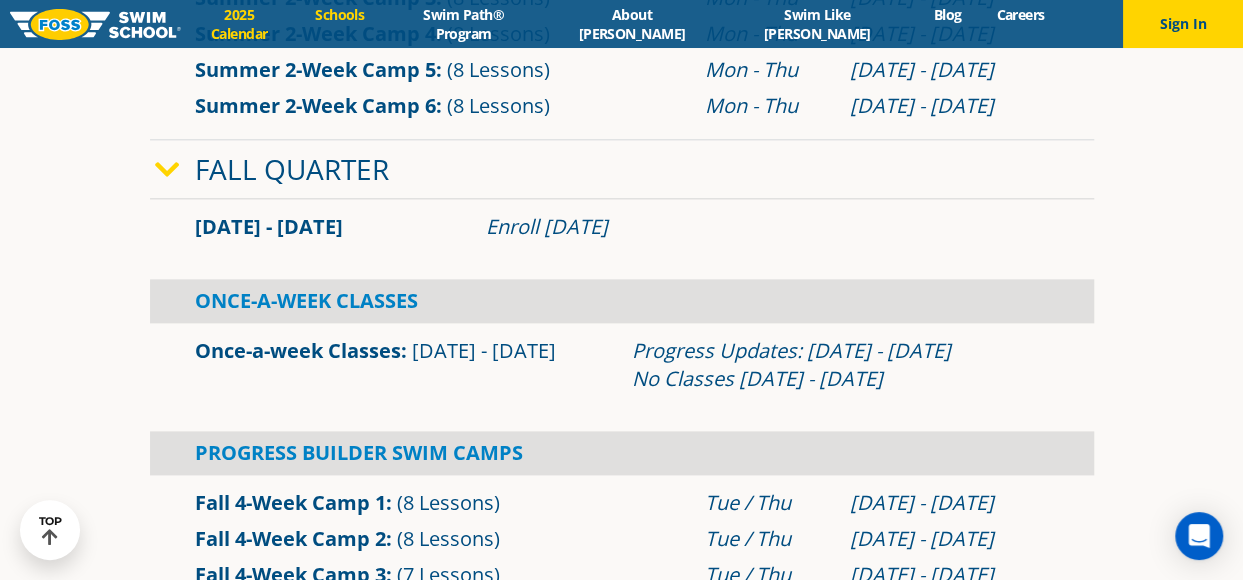 click on "Schools" at bounding box center [340, 14] 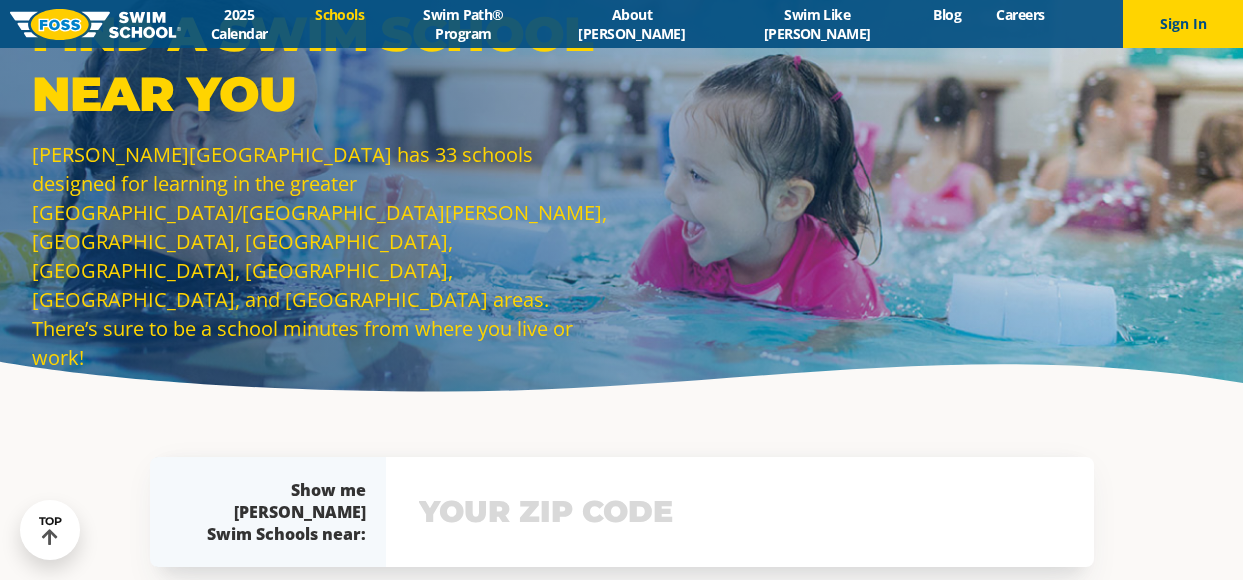 scroll, scrollTop: 398, scrollLeft: 0, axis: vertical 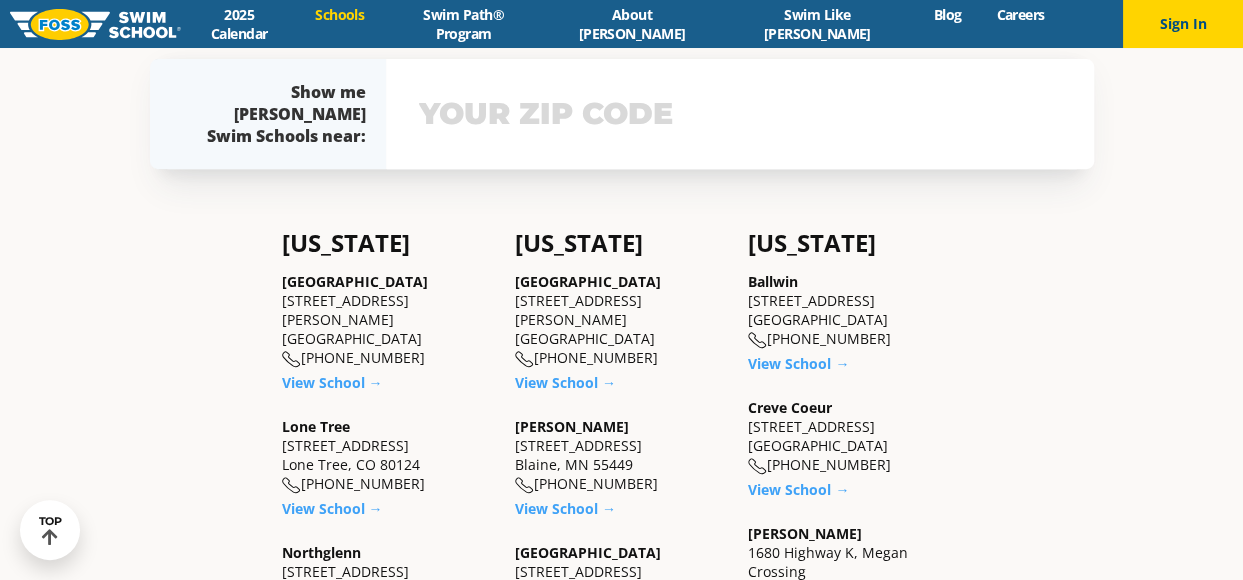 click at bounding box center (740, 114) 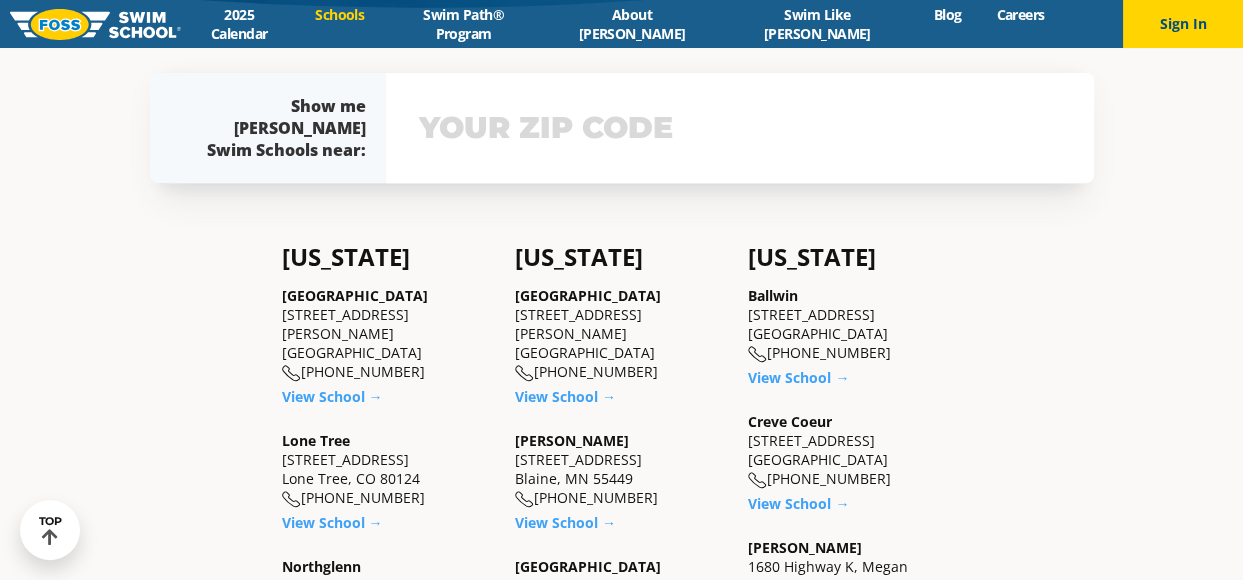 scroll, scrollTop: 357, scrollLeft: 0, axis: vertical 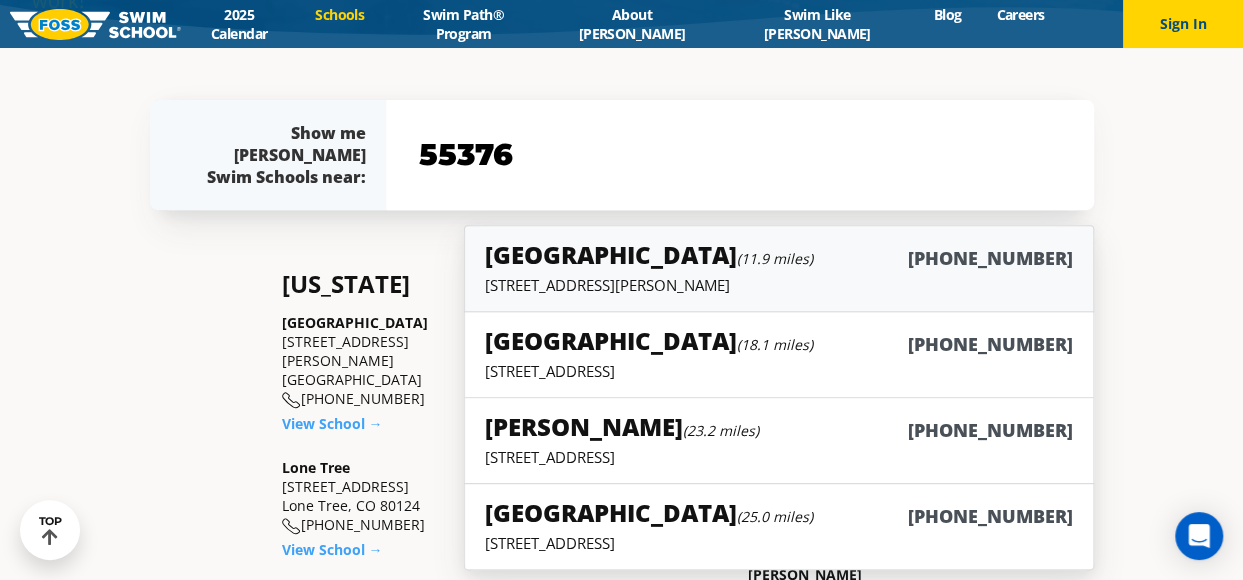 type on "55376" 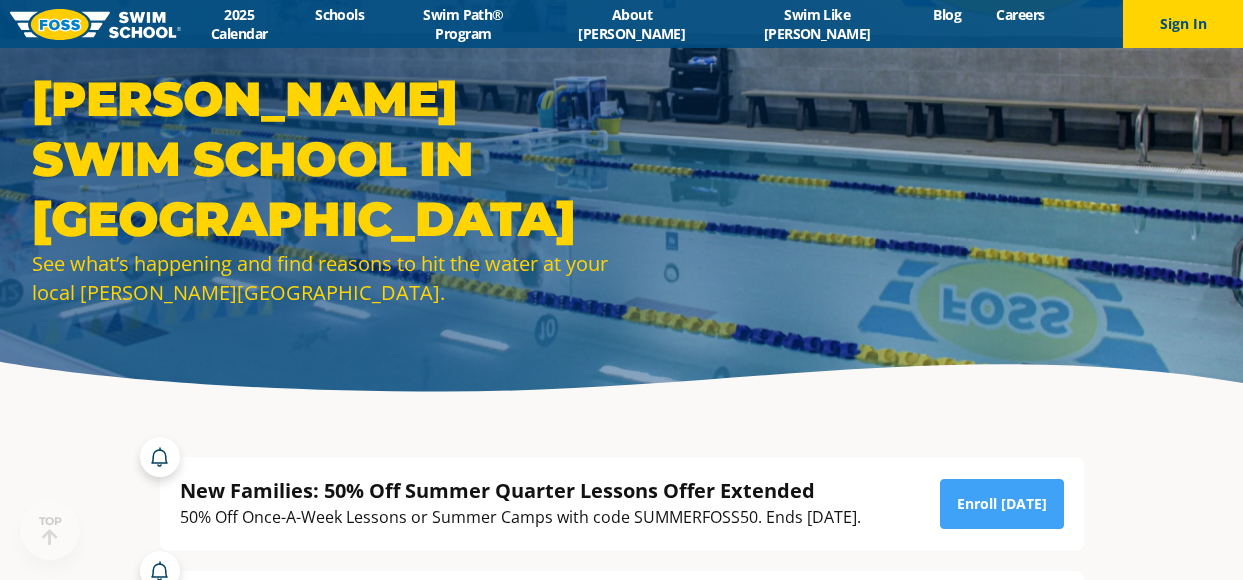 scroll, scrollTop: 100, scrollLeft: 0, axis: vertical 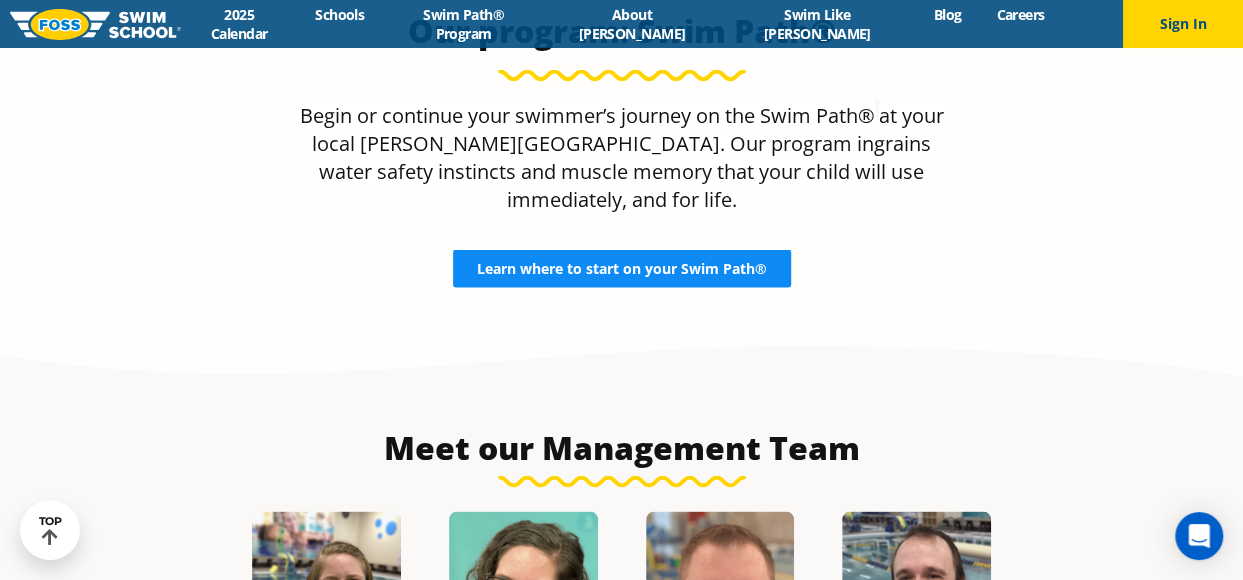 click on "Learn where to start on your Swim Path®" at bounding box center (622, 268) 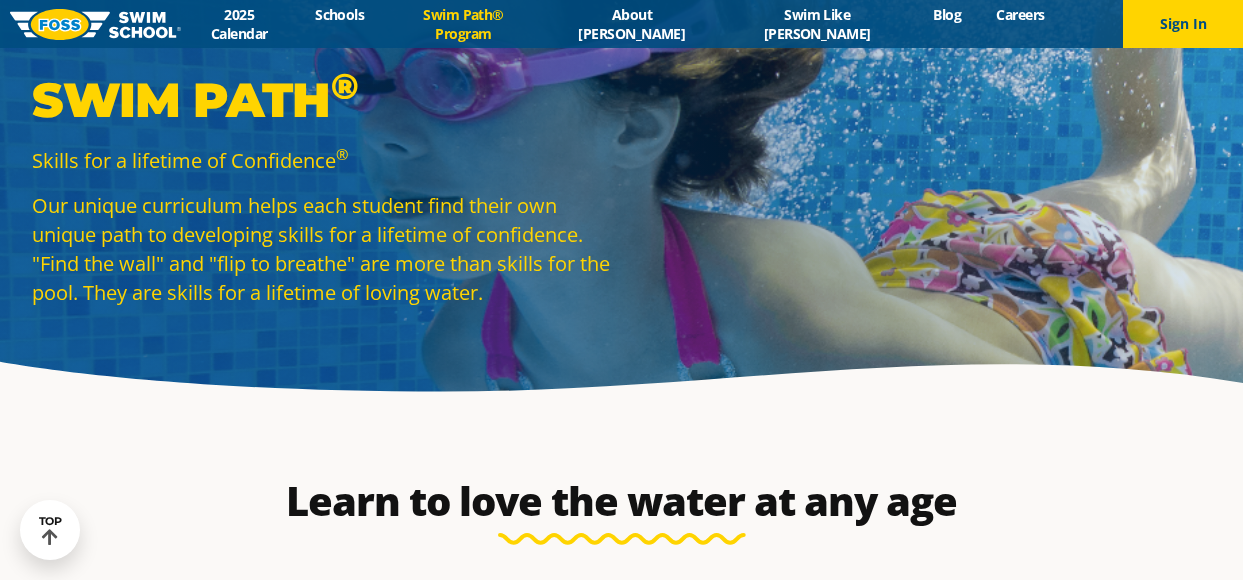 scroll, scrollTop: 400, scrollLeft: 0, axis: vertical 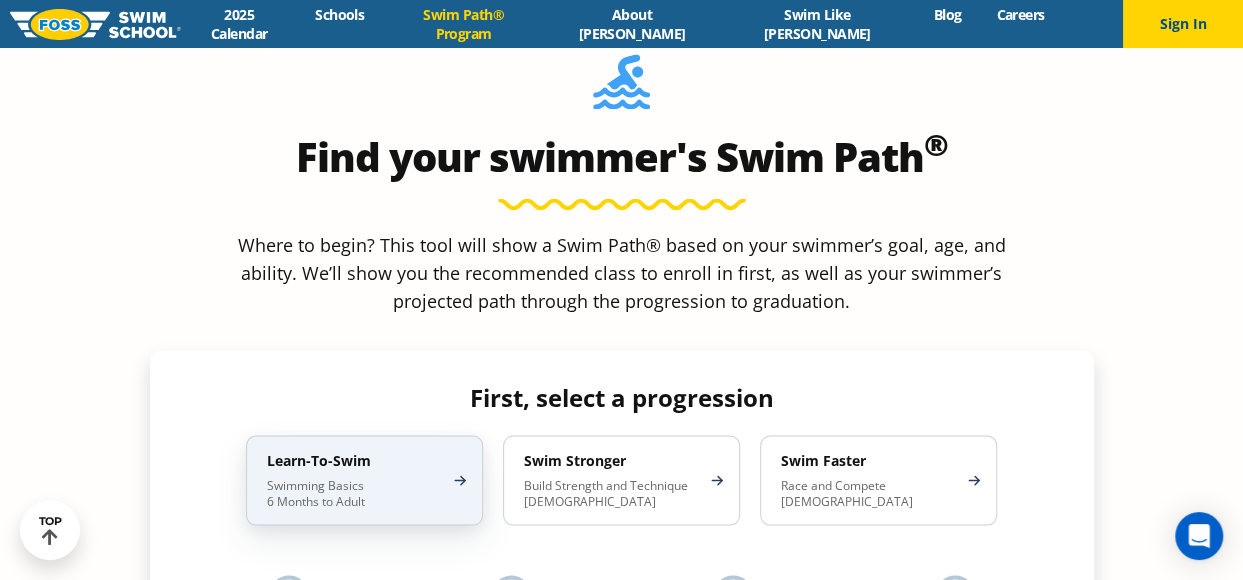 click on "Learn-To-Swim Swimming Basics 6 Months to Adult" at bounding box center [364, 480] 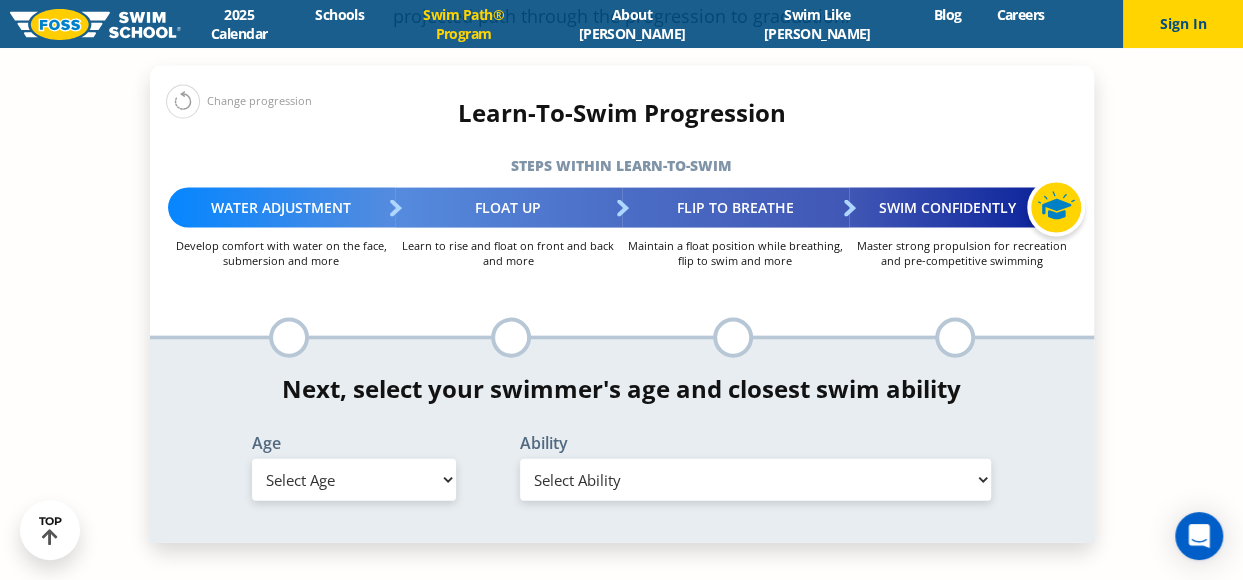 scroll, scrollTop: 2000, scrollLeft: 0, axis: vertical 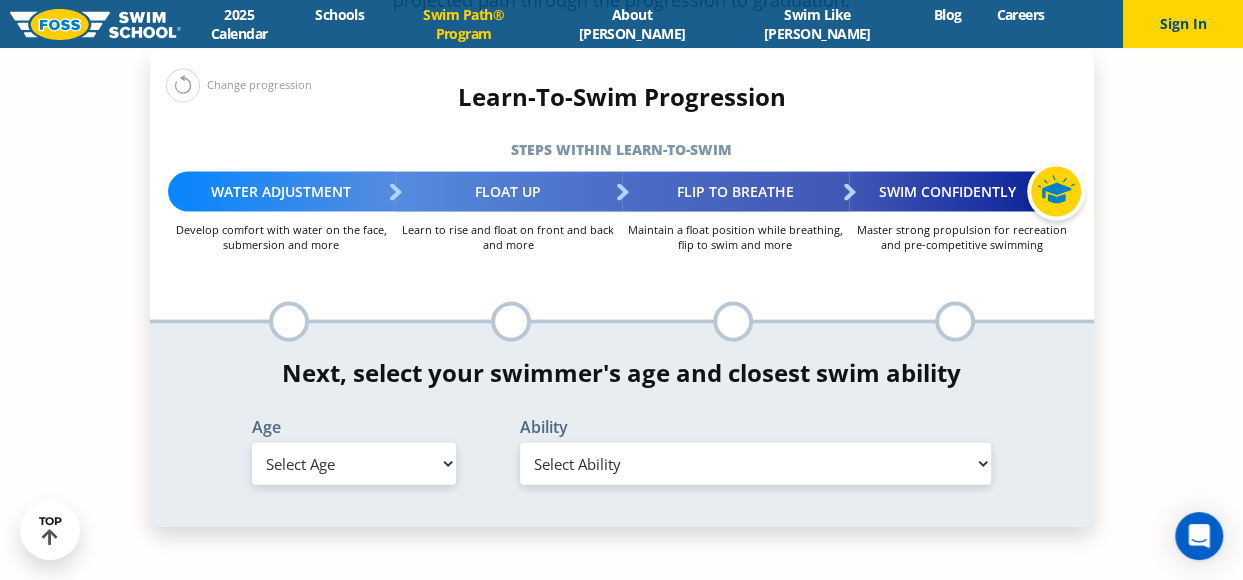 click on "Select Age [DEMOGRAPHIC_DATA] months - 1 year 1 year 2 years 3 years 4 years 5 years 6 years 7 years 8 years 9 years 10 years  11 years  12 years  13 years  14 years  15 years  16 years  17 years  Adult (18 years +)" at bounding box center (354, 464) 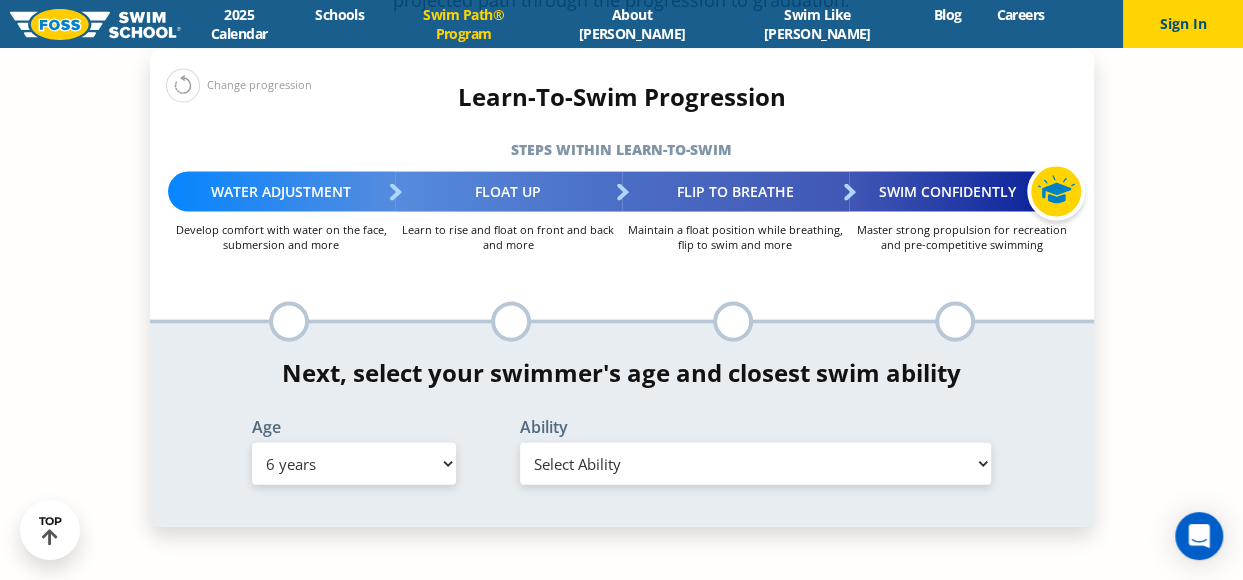 click on "Select Age [DEMOGRAPHIC_DATA] months - 1 year 1 year 2 years 3 years 4 years 5 years 6 years 7 years 8 years 9 years 10 years  11 years  12 years  13 years  14 years  15 years  16 years  17 years  Adult (18 years +)" at bounding box center (354, 464) 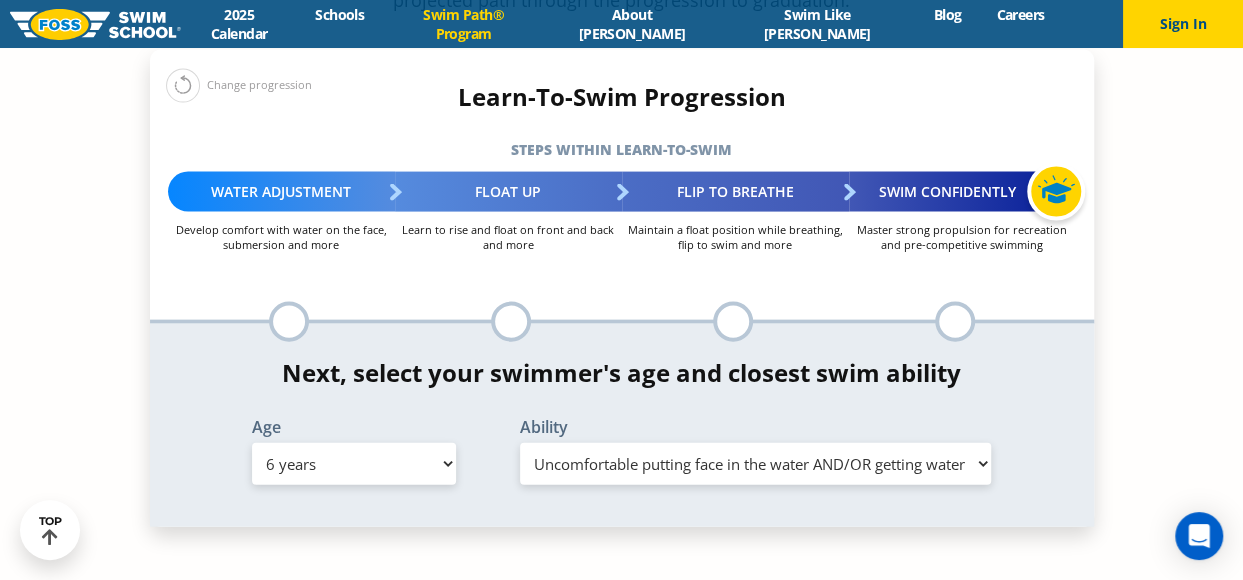 click on "Select Ability First in-water experience When in the water, reliant on a life jacket or floatation device Uncomfortable putting face in the water AND/OR getting water on ears while floating on back In open water, able to swim for at least 15 ft back to safety while flipping from front to back to breathe/float Swims front crawl and backstroke for 25 ft with a flip from stomach to back to breathe Able to swim front crawl 40 ft, backstroke 40 ft AND breaststroke 15 ft Able to swim each stroke - front crawl and backstroke 60 ft AND breaststroke and butterfly at least 30 ft  Unsure/or my swimmer does not fit within any of these" at bounding box center [756, 464] 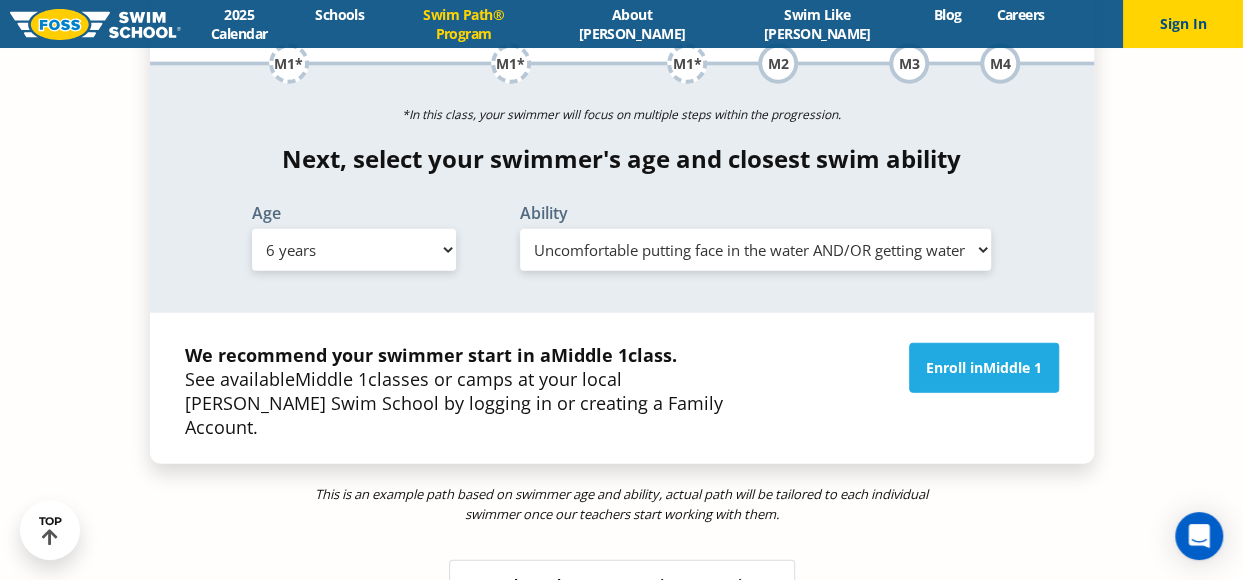 scroll, scrollTop: 2300, scrollLeft: 0, axis: vertical 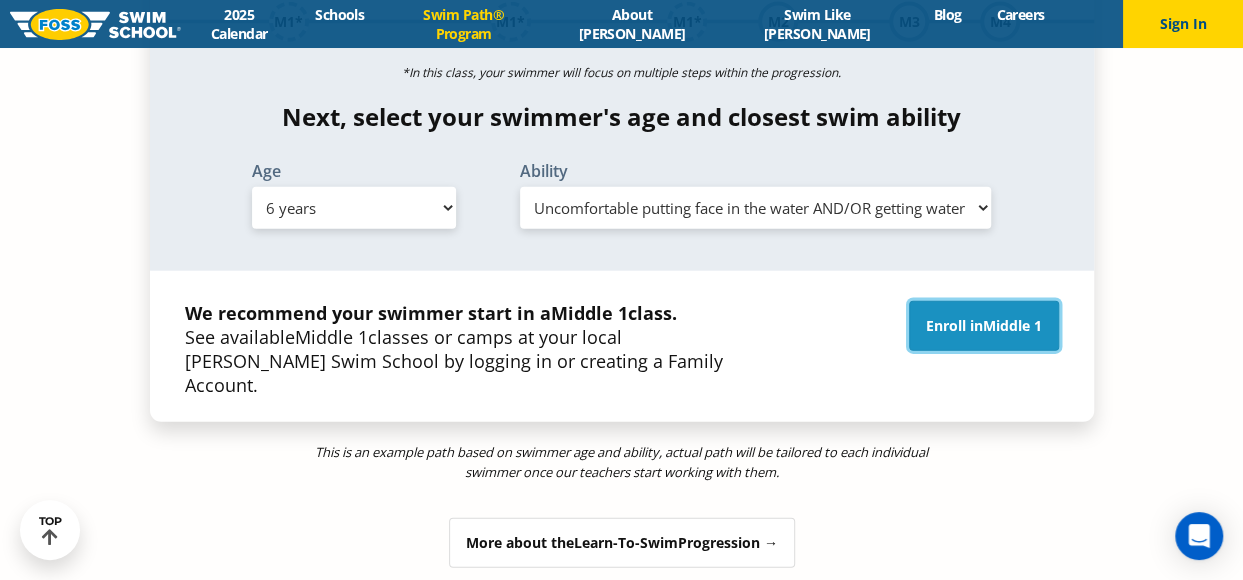 click on "Enroll in  Middle 1" at bounding box center (984, 326) 